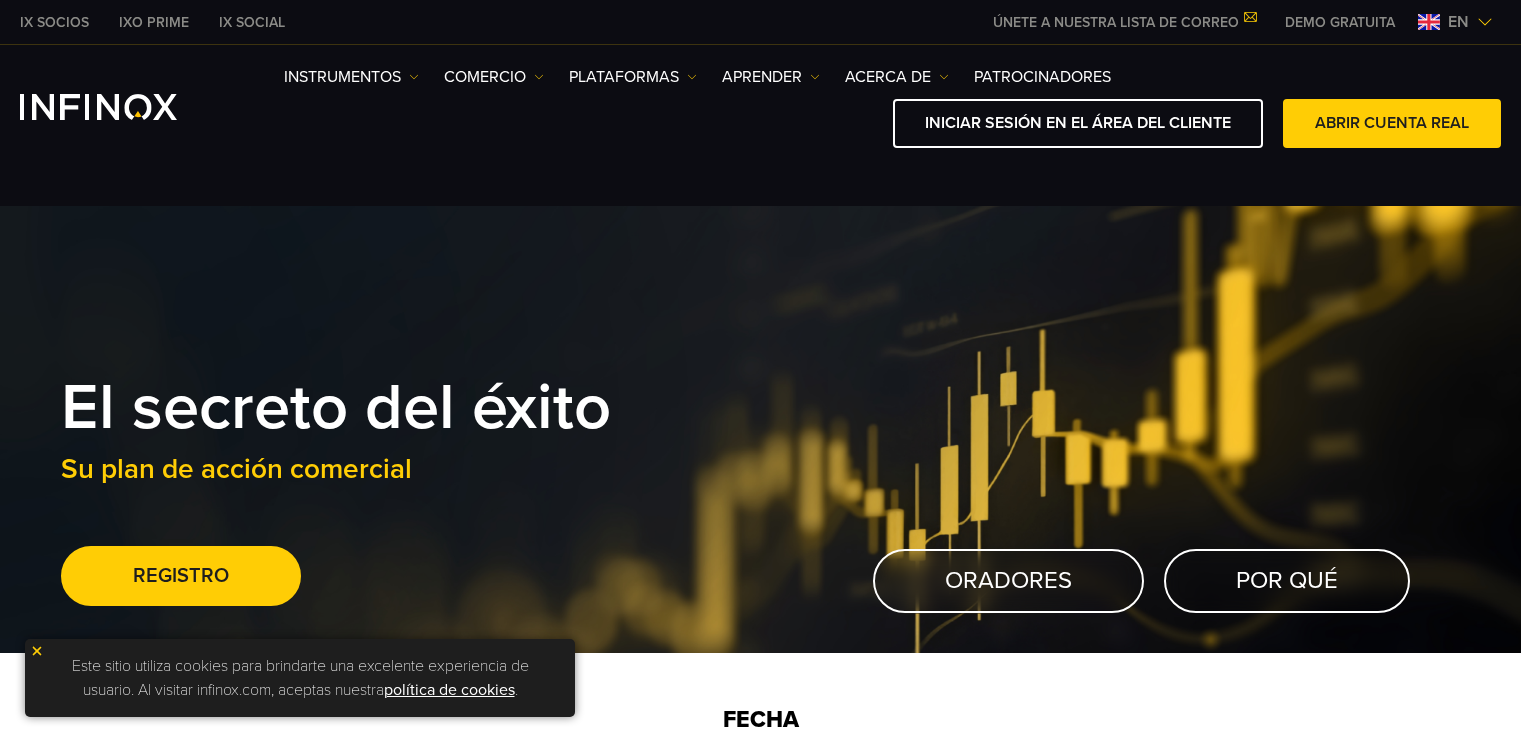 scroll, scrollTop: 0, scrollLeft: 0, axis: both 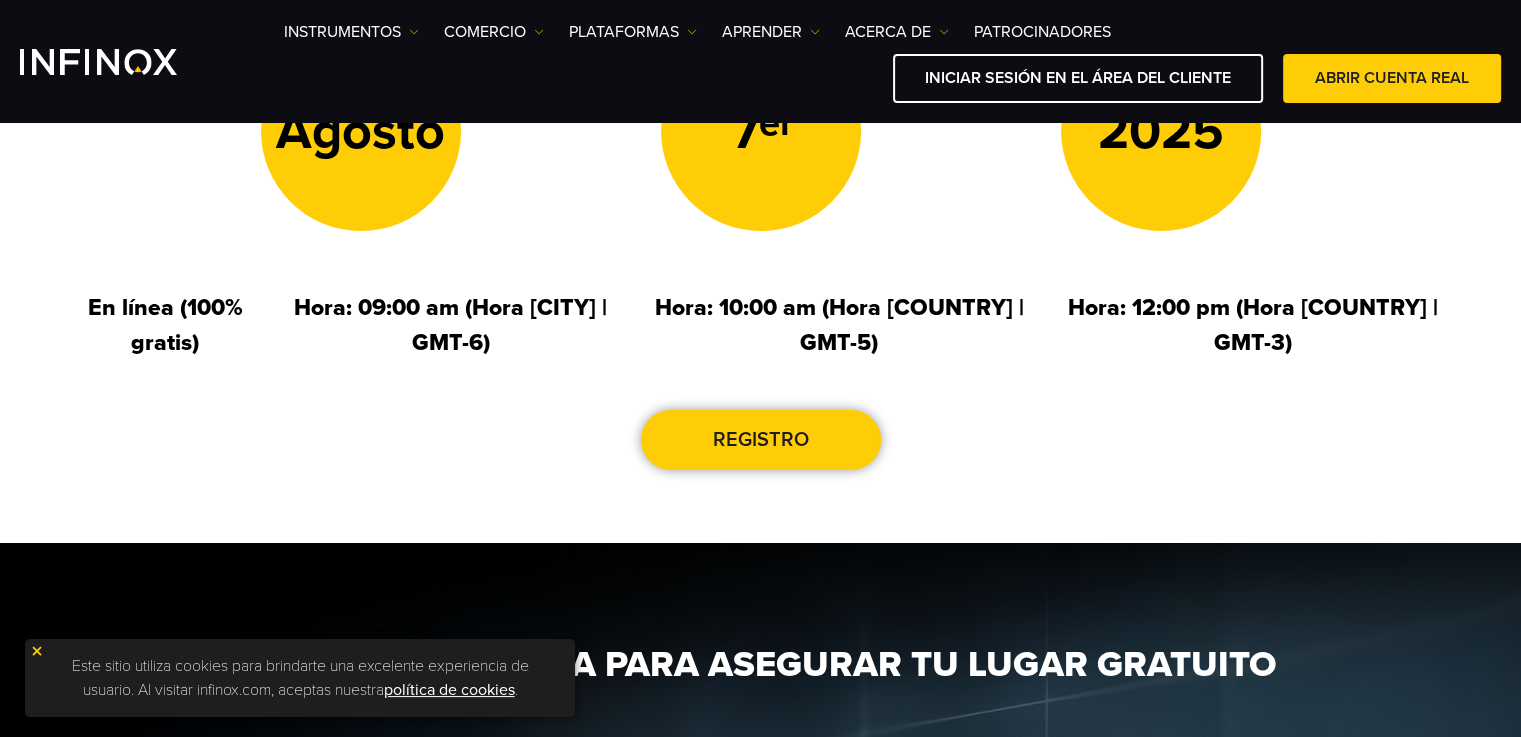 click on "Registro" at bounding box center [761, 440] 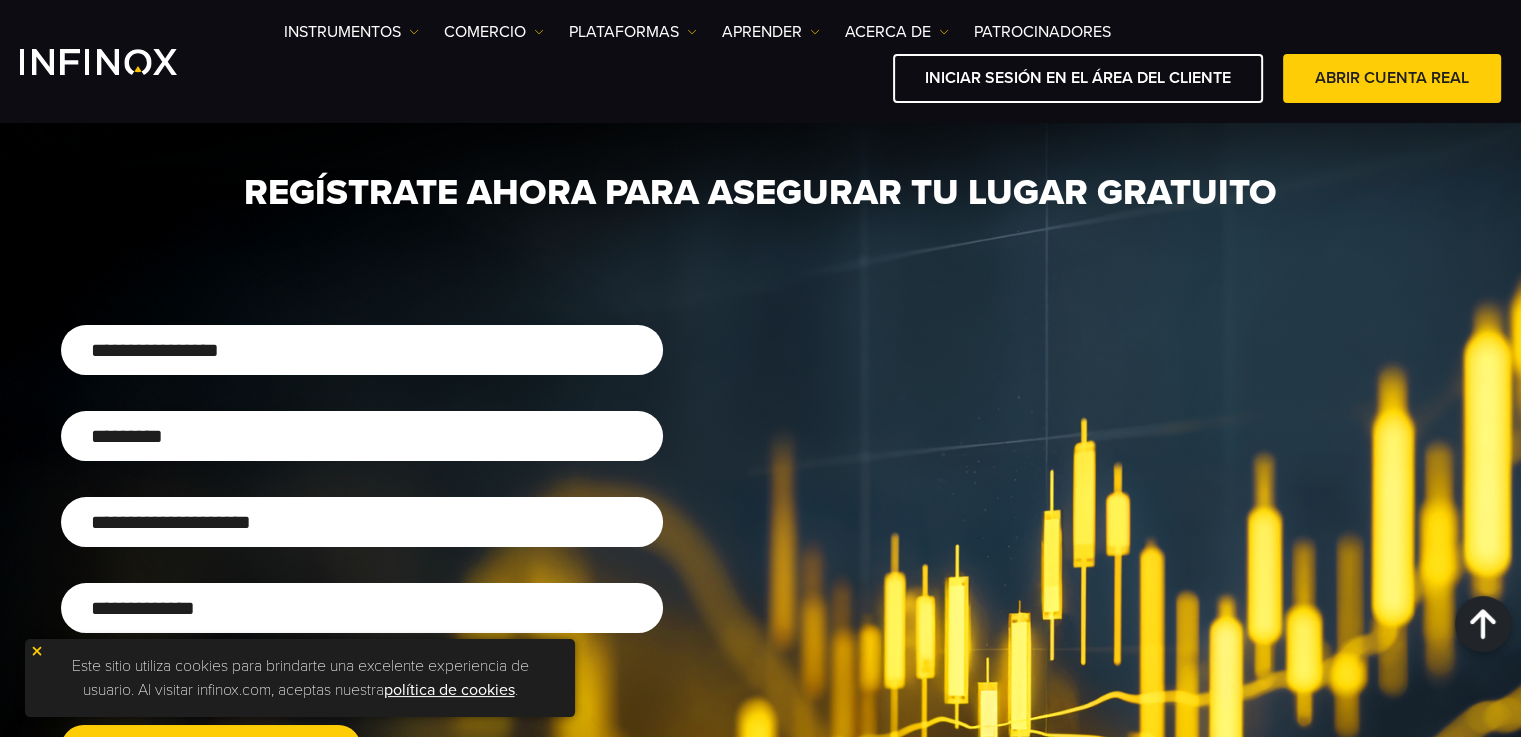 scroll, scrollTop: 0, scrollLeft: 0, axis: both 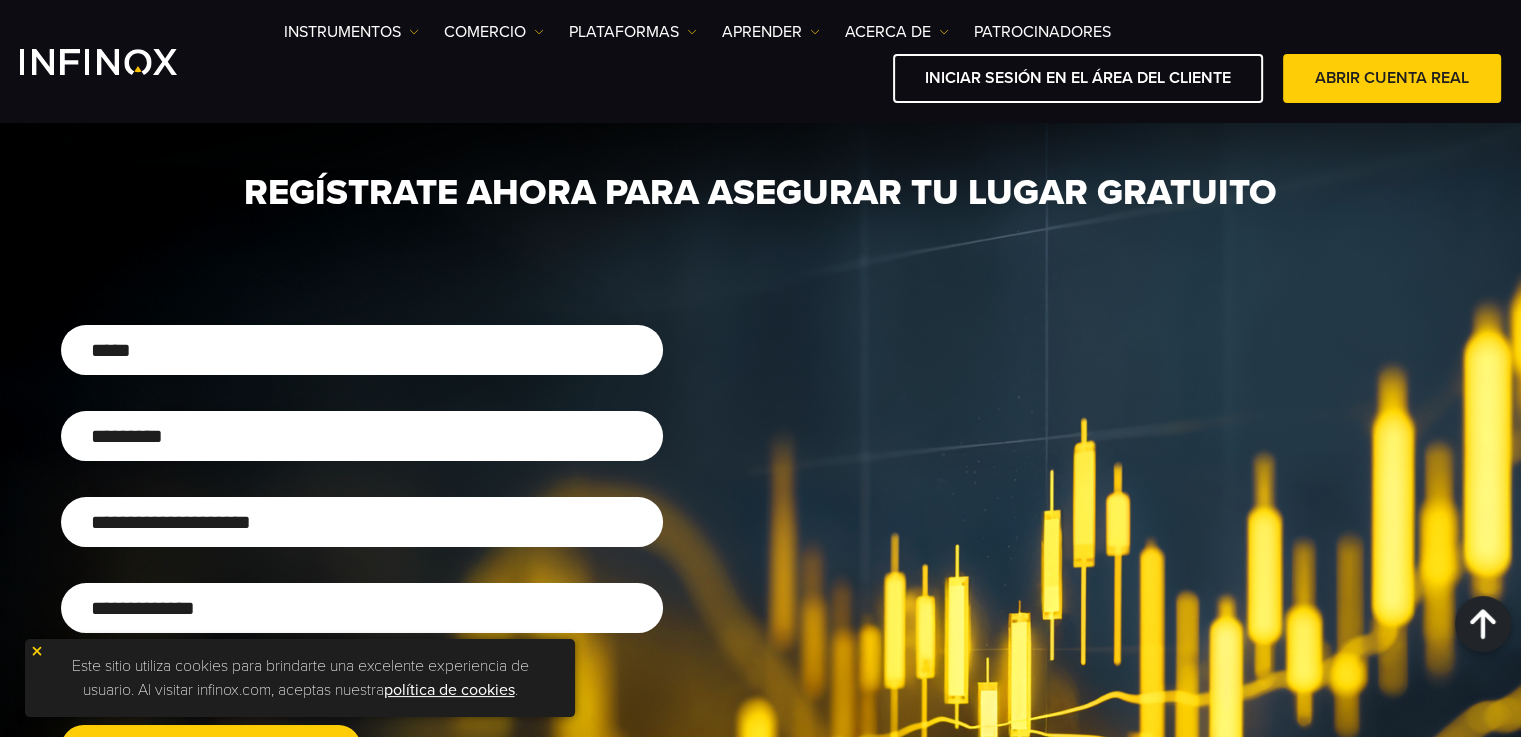 type on "*******" 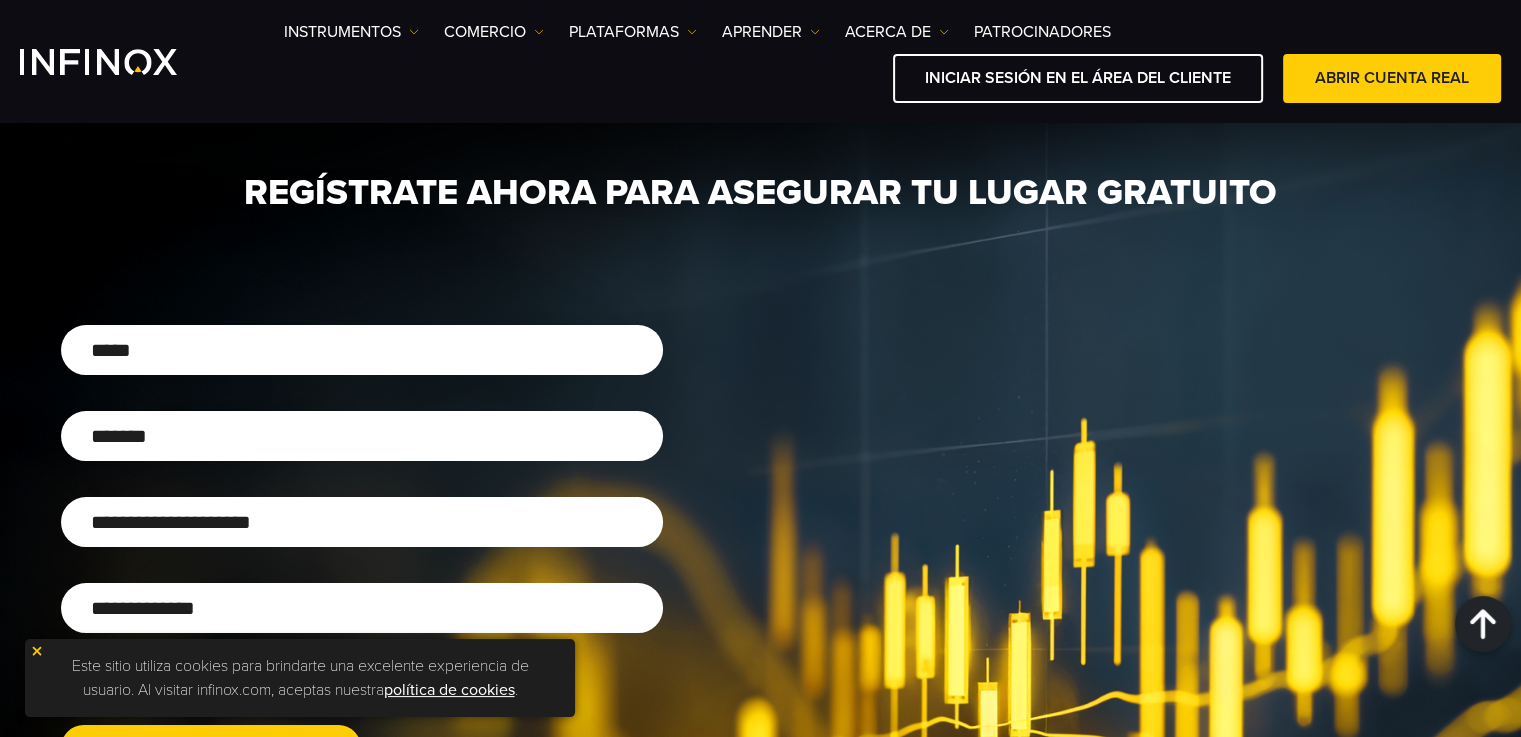 type on "**********" 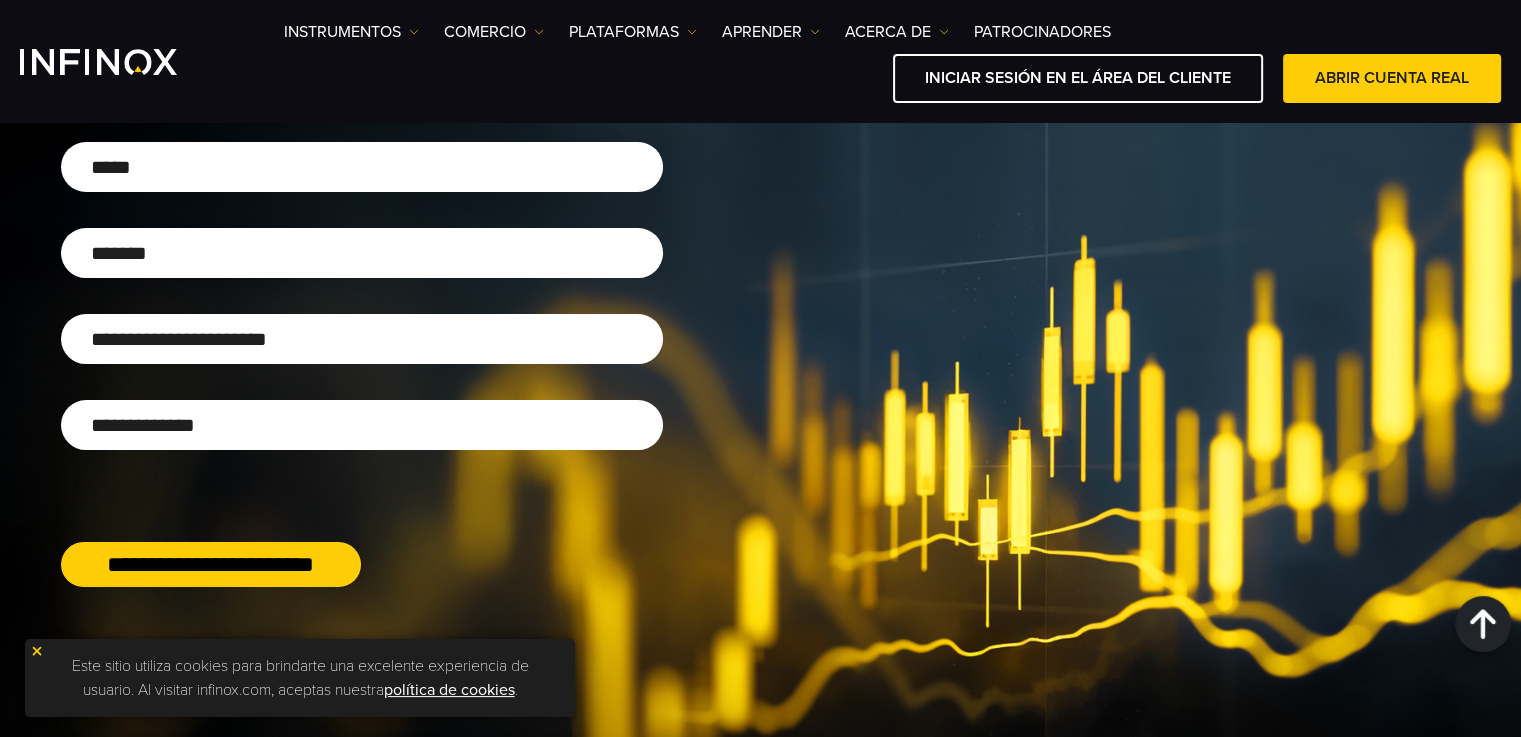 scroll, scrollTop: 1372, scrollLeft: 0, axis: vertical 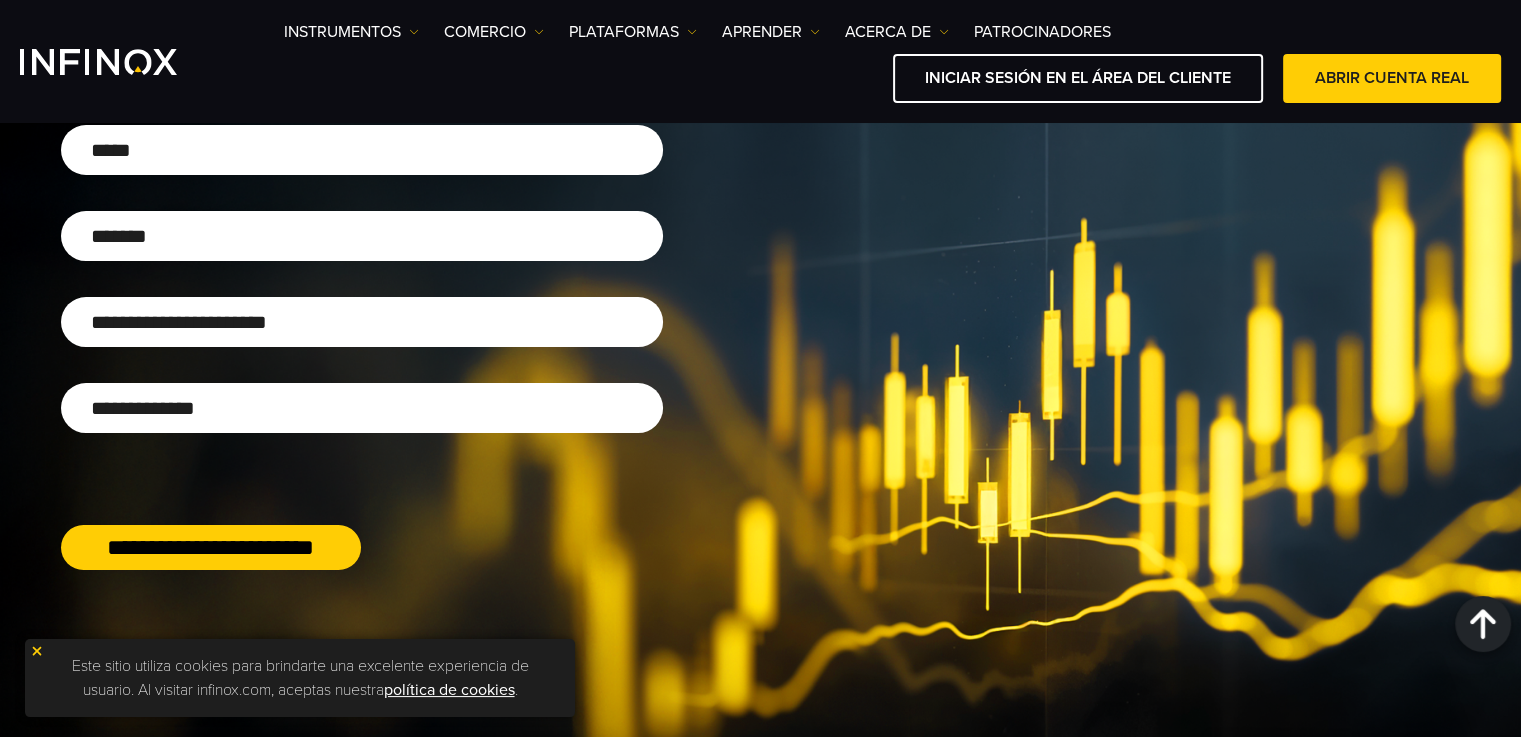 click on "Nacionalidad" at bounding box center (362, 408) 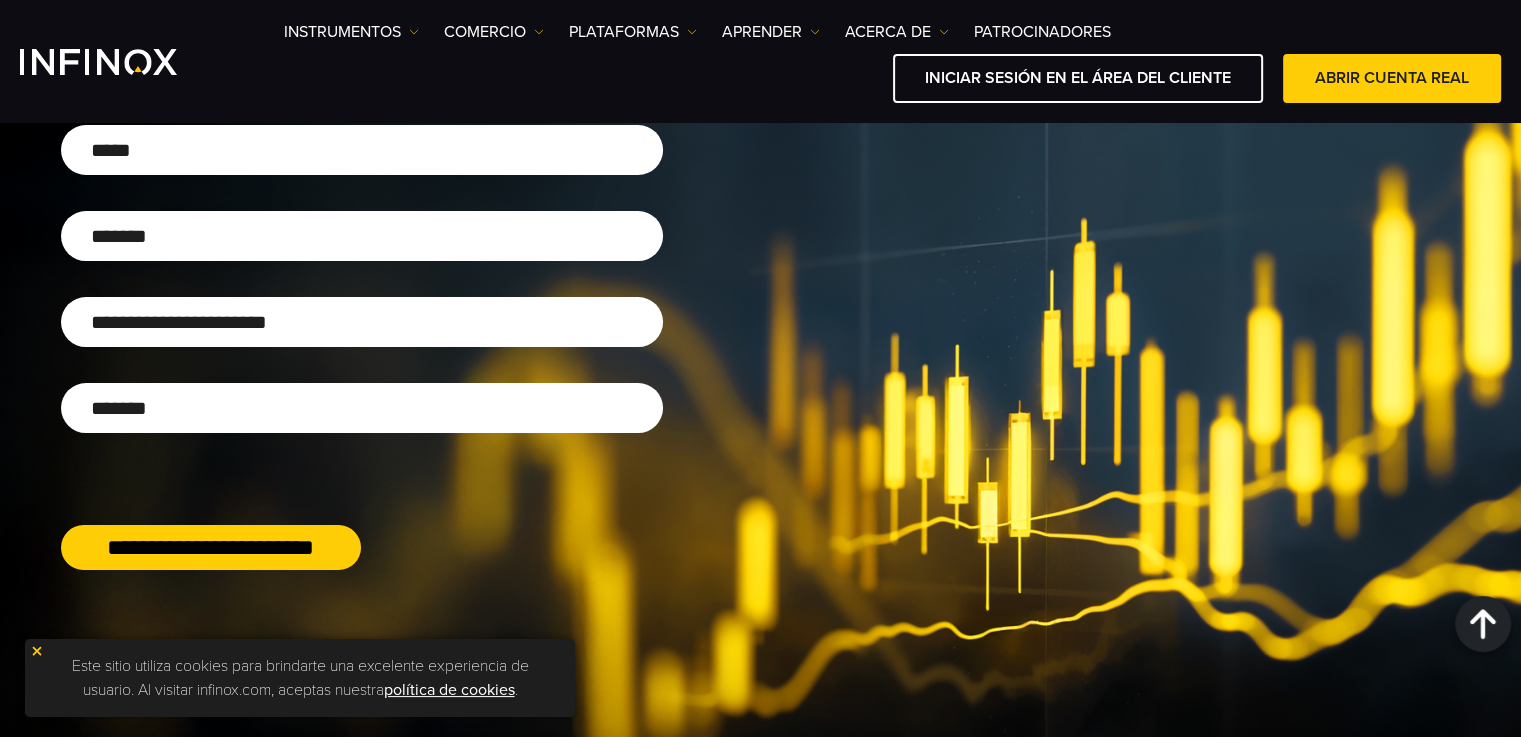 click on "**********" at bounding box center [211, 547] 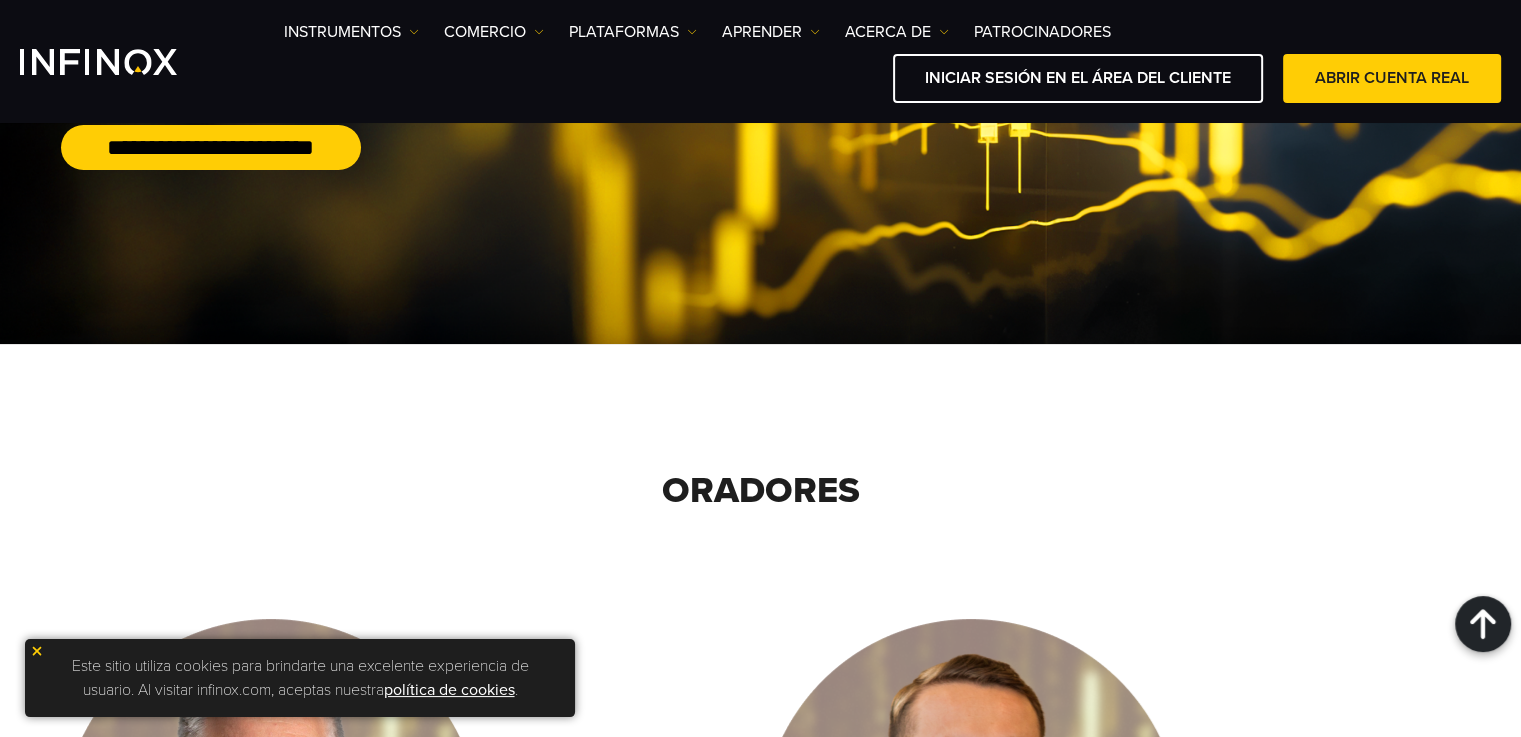 click at bounding box center [37, 651] 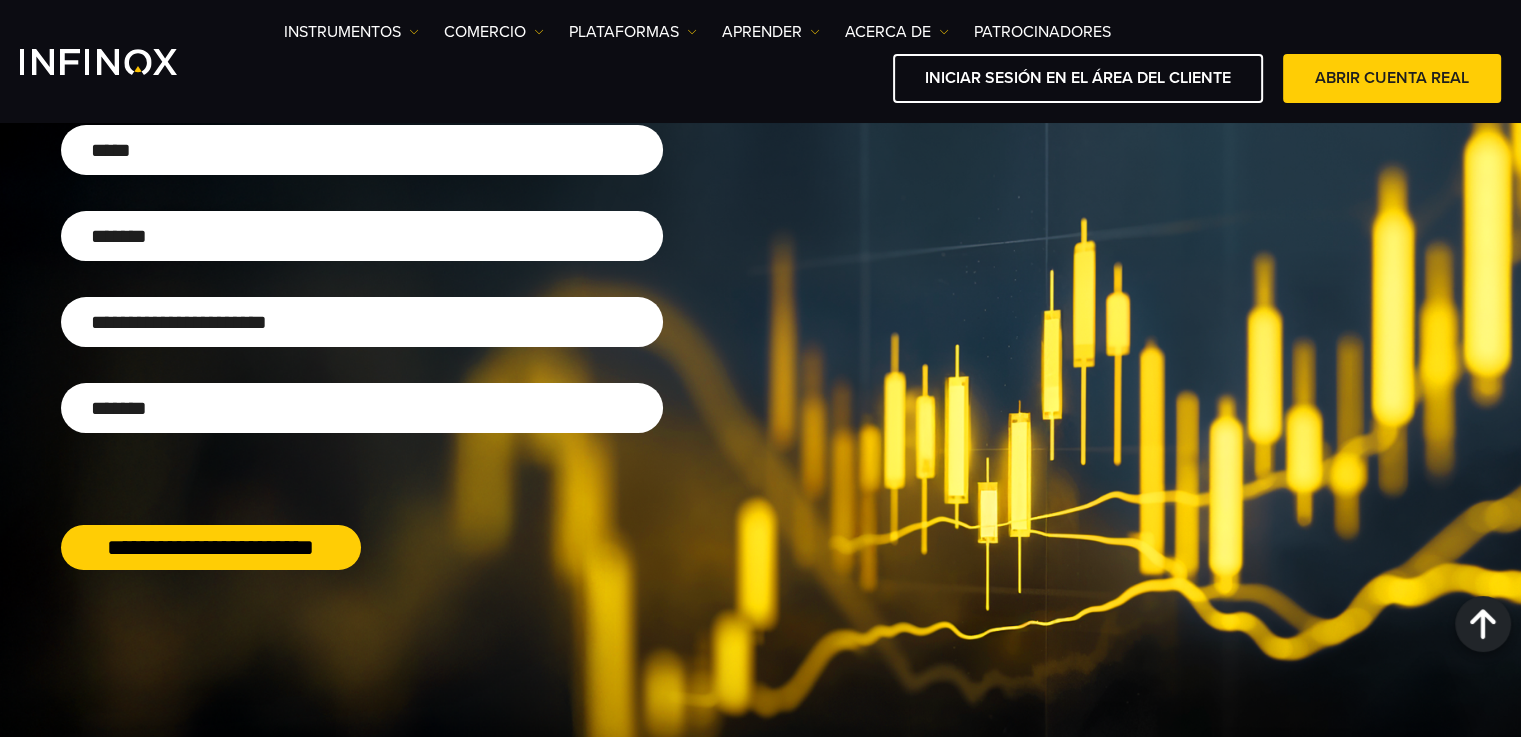 click on "**********" at bounding box center [211, 547] 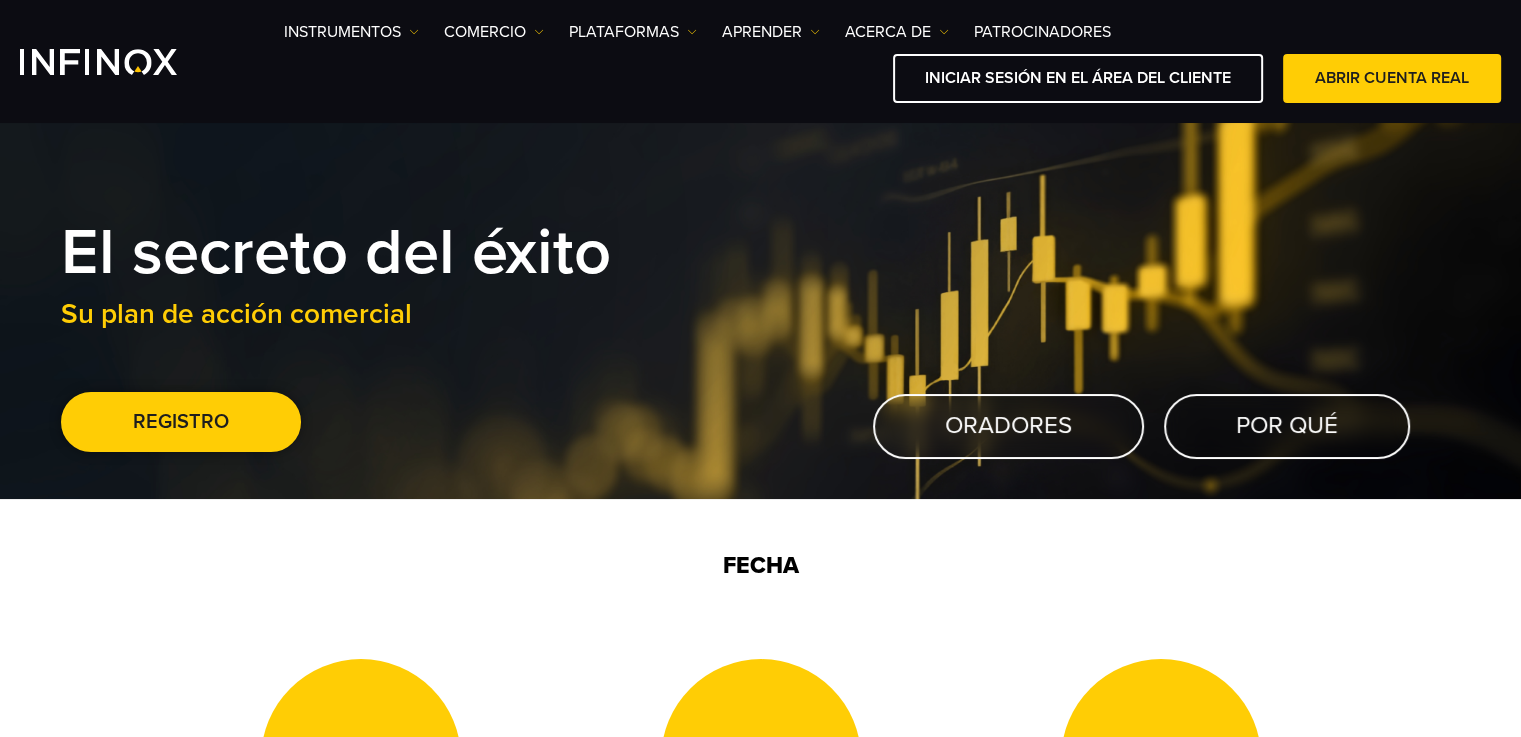 click at bounding box center (181, 422) 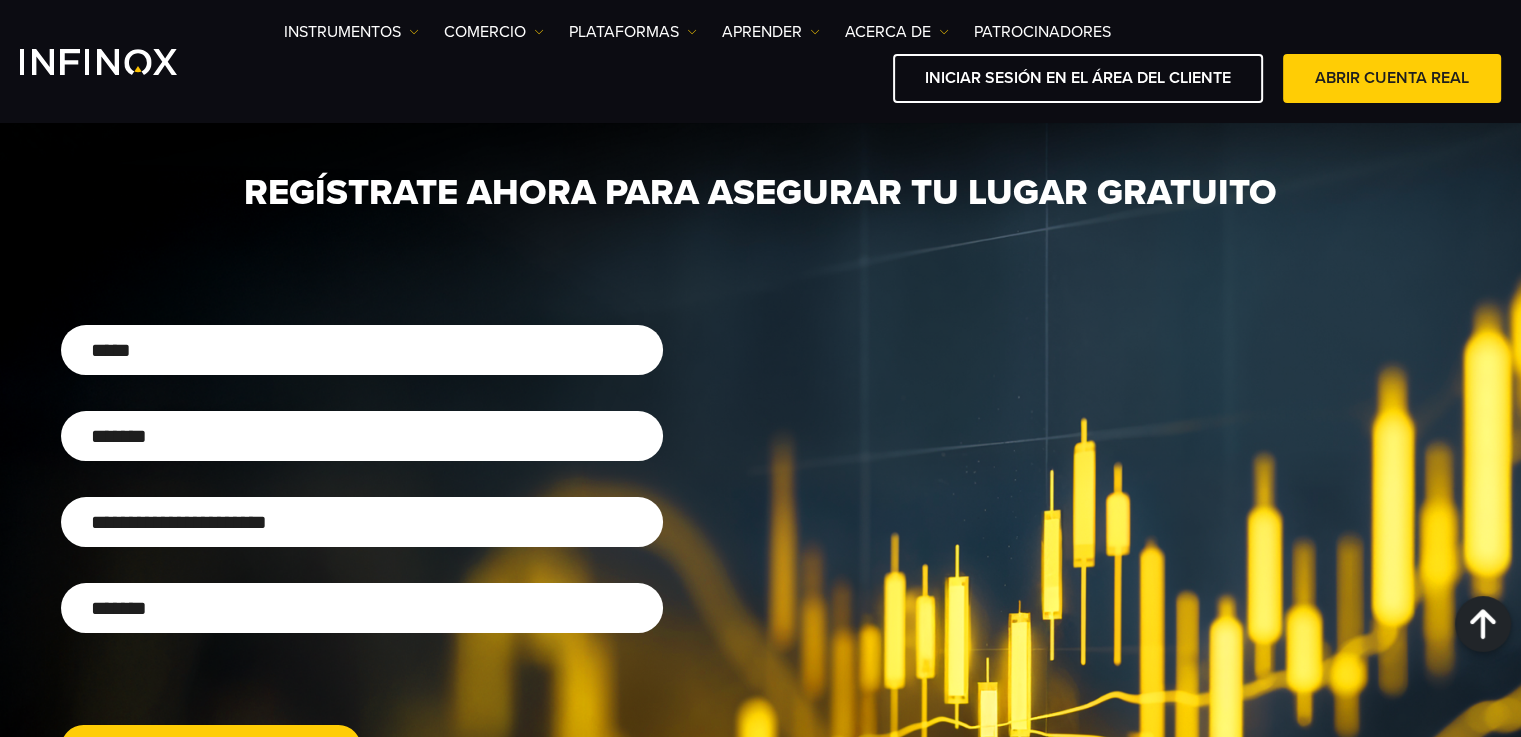 click on "*******" at bounding box center (362, 608) 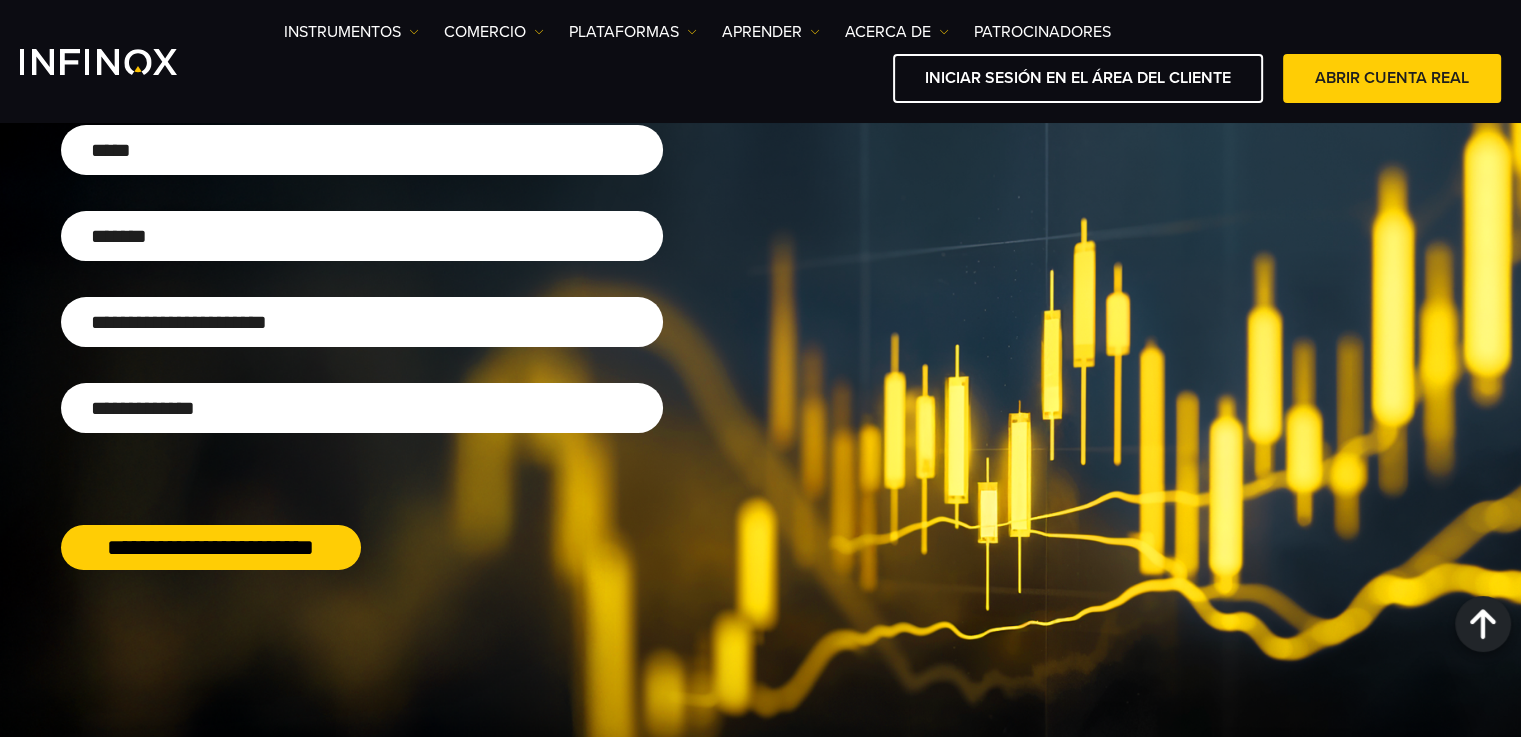 type on "**********" 